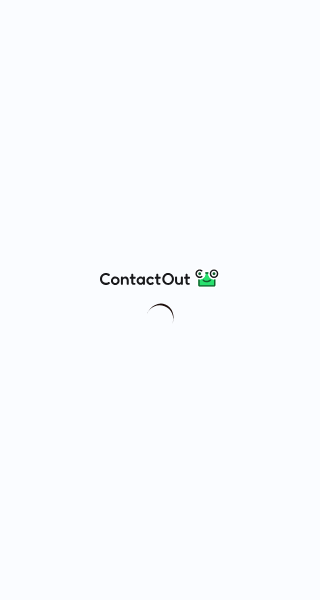 scroll, scrollTop: 0, scrollLeft: 0, axis: both 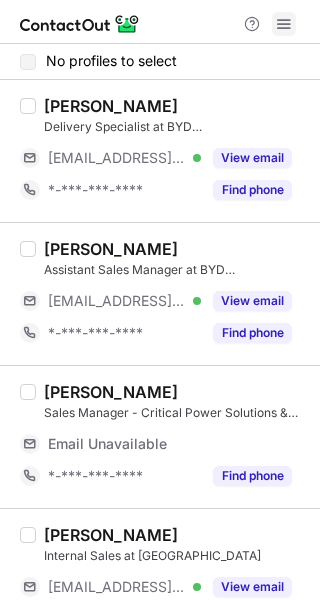 click at bounding box center [284, 24] 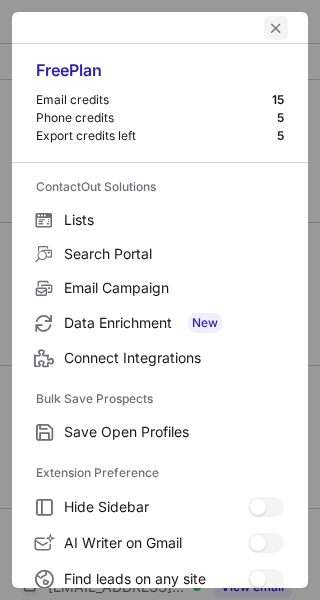 click at bounding box center [276, 28] 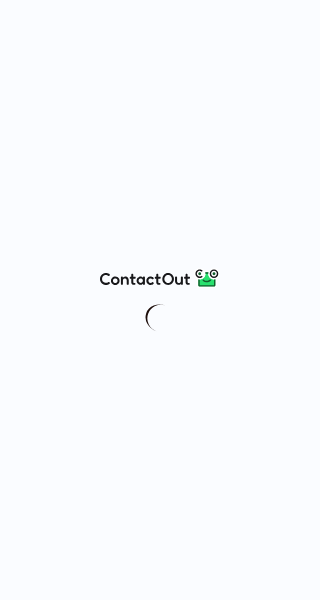 scroll, scrollTop: 0, scrollLeft: 0, axis: both 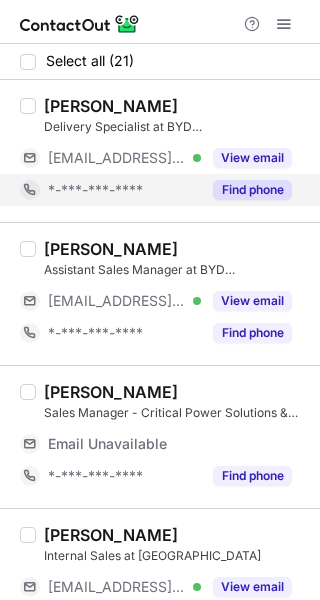 click on "Find phone" at bounding box center [252, 190] 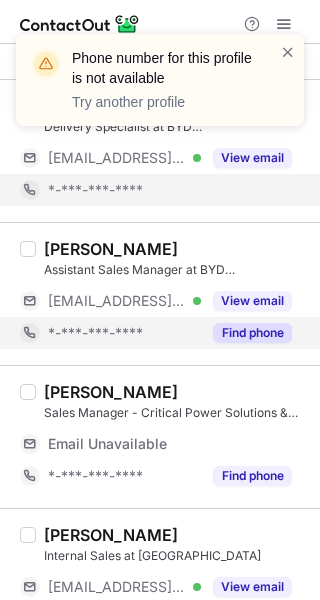 click on "Find phone" at bounding box center (252, 333) 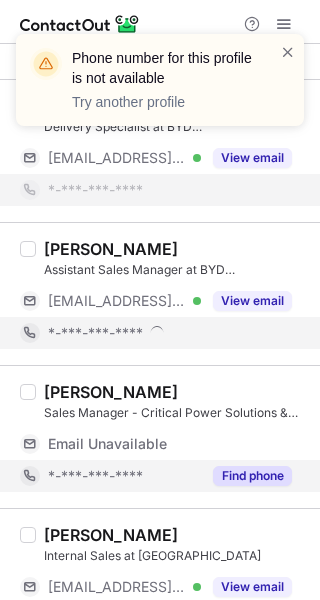 click on "Find phone" at bounding box center [252, 476] 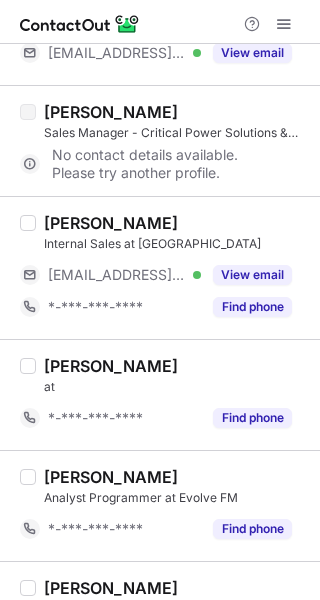 scroll, scrollTop: 266, scrollLeft: 0, axis: vertical 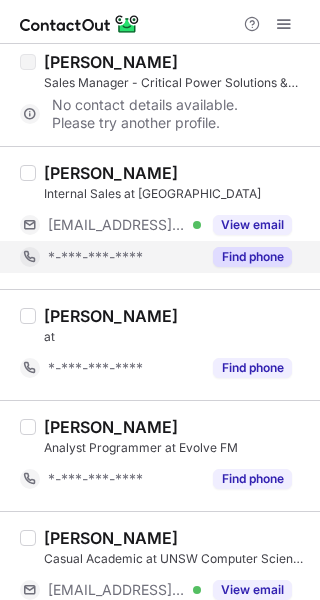 click on "Find phone" at bounding box center (252, 257) 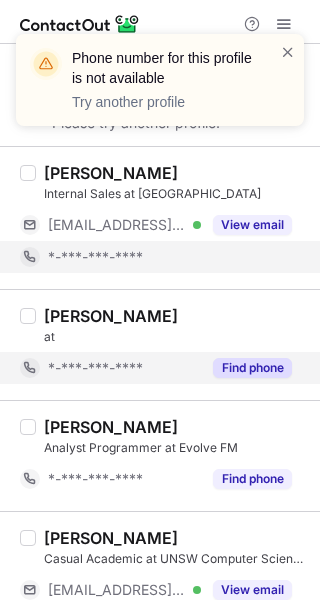 click on "Find phone" at bounding box center (252, 368) 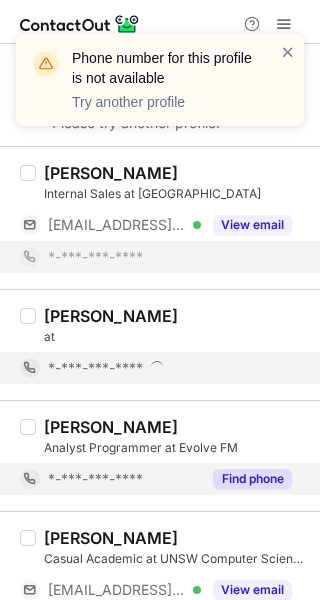 click on "Find phone" at bounding box center (246, 479) 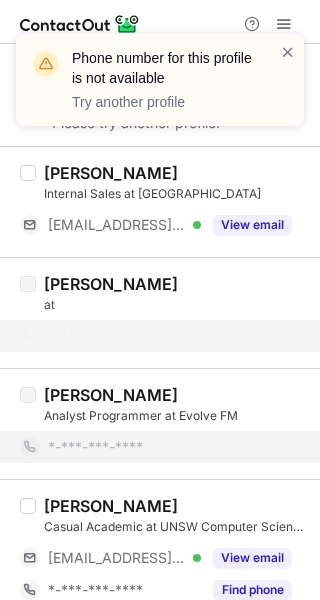 scroll, scrollTop: 400, scrollLeft: 0, axis: vertical 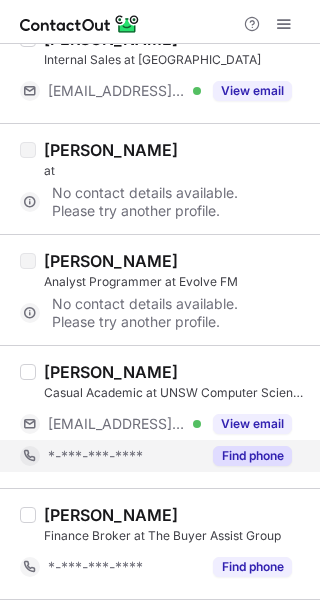 click on "Find phone" at bounding box center (252, 456) 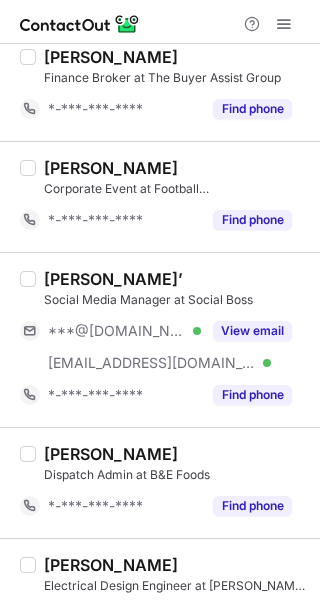 scroll, scrollTop: 933, scrollLeft: 0, axis: vertical 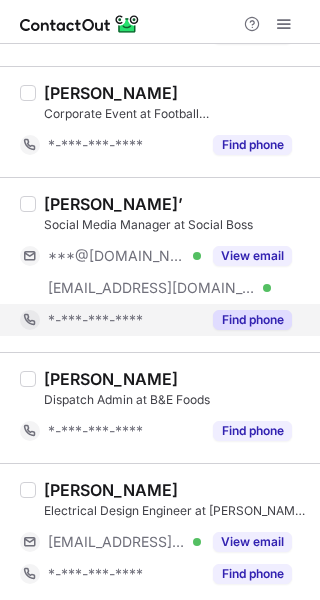 click on "Find phone" at bounding box center [252, 320] 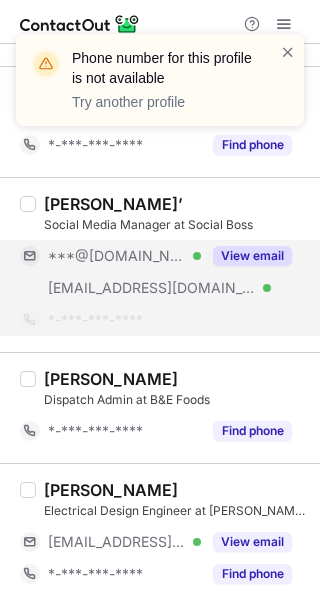 click on "View email" at bounding box center [252, 256] 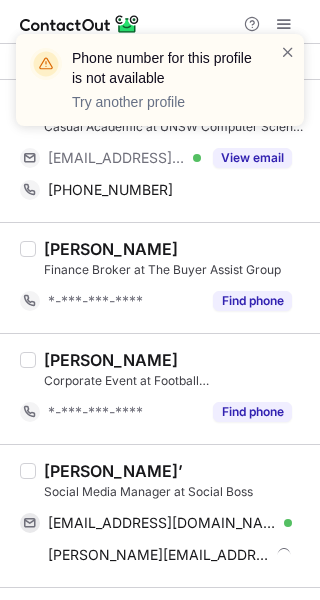 scroll, scrollTop: 800, scrollLeft: 0, axis: vertical 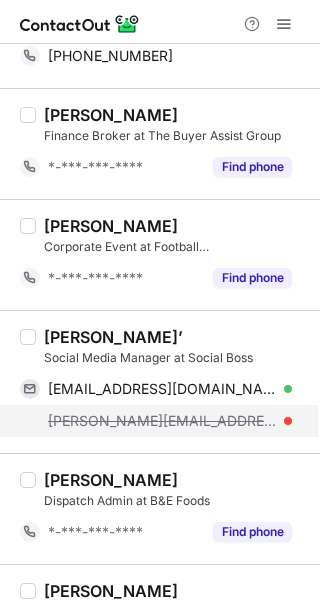 drag, startPoint x: 135, startPoint y: 418, endPoint x: 81, endPoint y: 416, distance: 54.037025 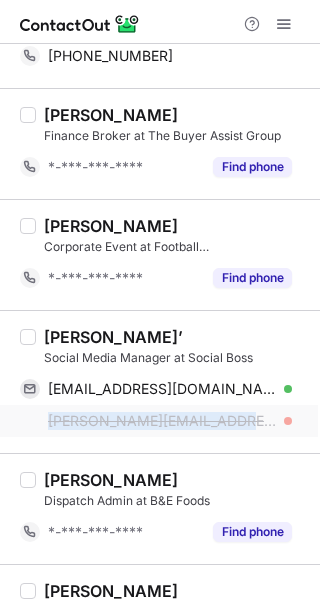 copy on "ashley@socialboss.com.au" 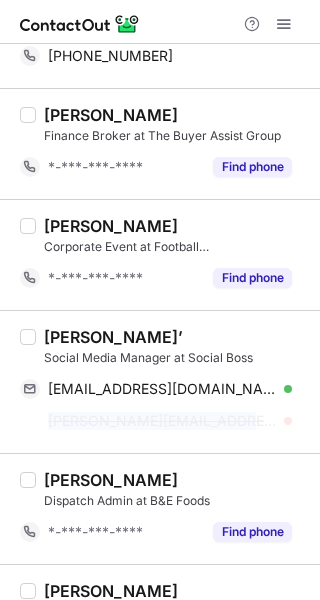 drag, startPoint x: 45, startPoint y: 422, endPoint x: 234, endPoint y: 434, distance: 189.38057 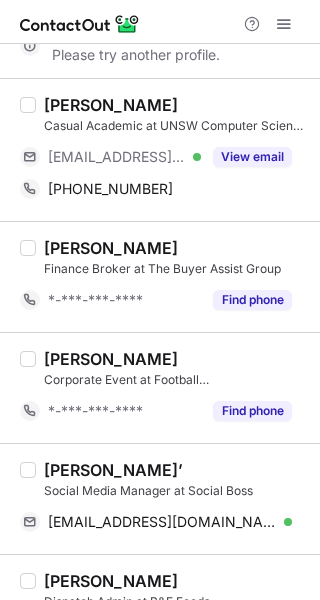 scroll, scrollTop: 666, scrollLeft: 0, axis: vertical 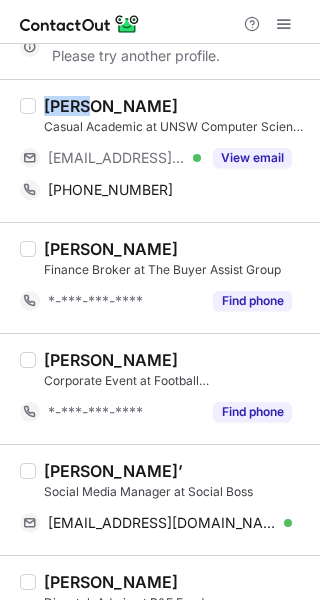 copy on "Manan" 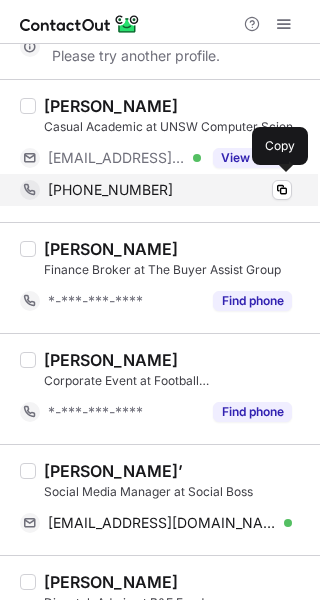 click on "+61452255705" at bounding box center [110, 190] 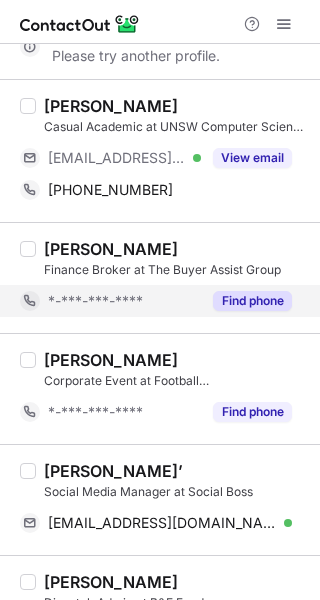 click on "Find phone" at bounding box center (252, 301) 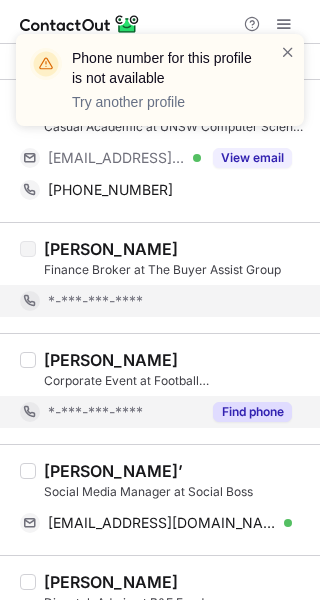 click on "Find phone" at bounding box center [252, 412] 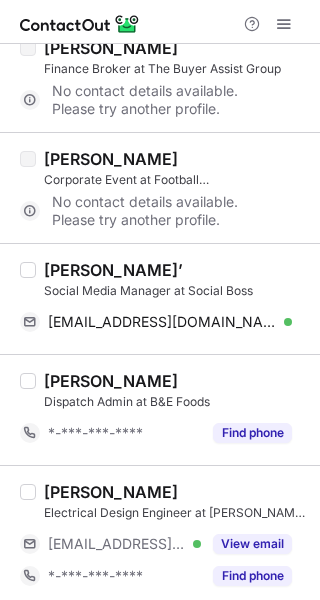 scroll, scrollTop: 800, scrollLeft: 0, axis: vertical 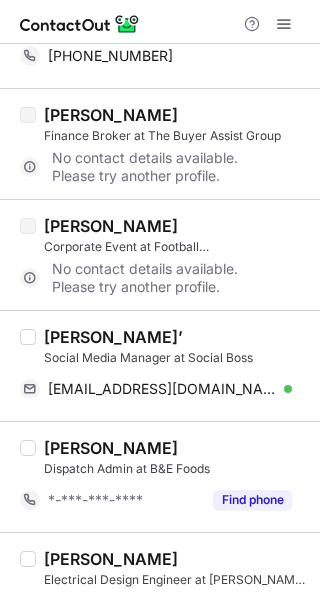 click on "[PERSON_NAME]’" at bounding box center [113, 337] 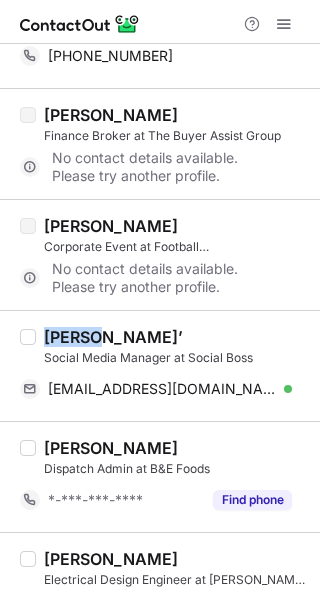 drag, startPoint x: 47, startPoint y: 334, endPoint x: 91, endPoint y: 334, distance: 44 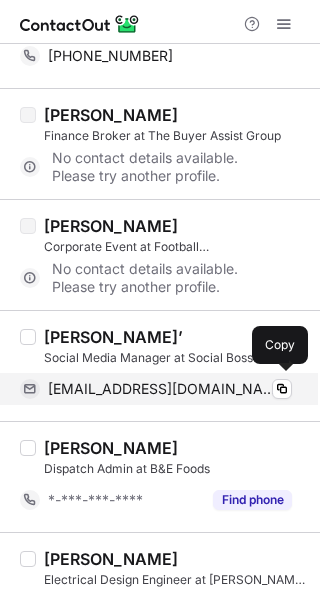 click on "ashleyfouche11@gmail.com" at bounding box center (162, 389) 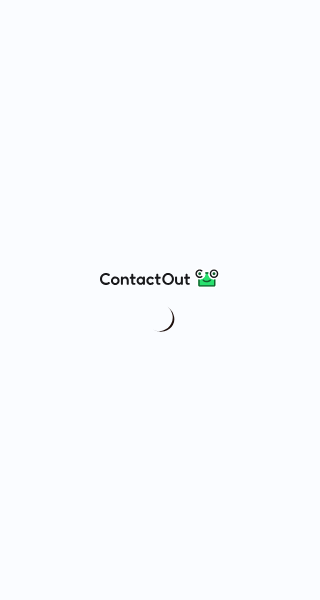 scroll, scrollTop: 0, scrollLeft: 0, axis: both 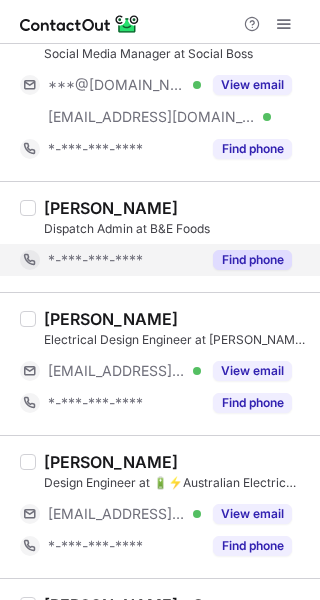 click on "Find phone" at bounding box center [252, 260] 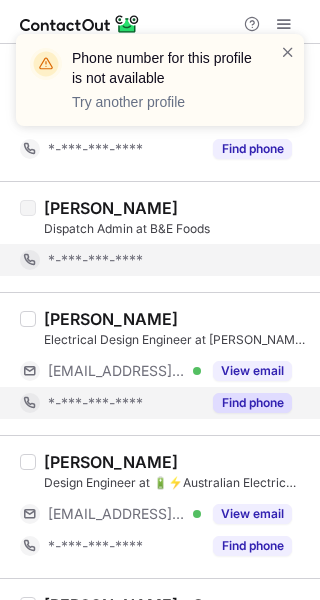 click on "Find phone" at bounding box center (246, 403) 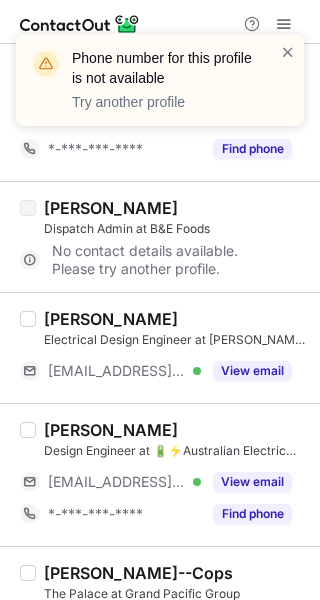 scroll, scrollTop: 1333, scrollLeft: 0, axis: vertical 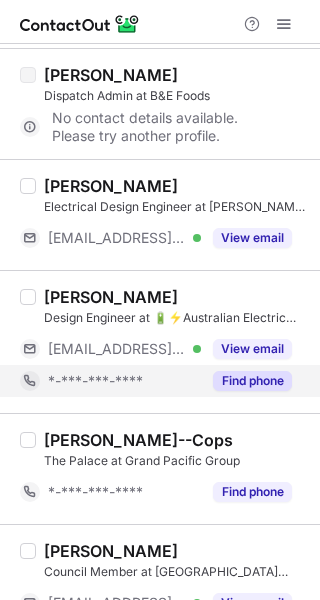 click on "Find phone" at bounding box center [252, 381] 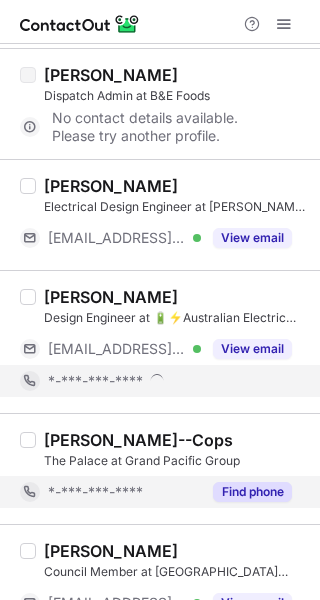 click on "Find phone" at bounding box center (252, 492) 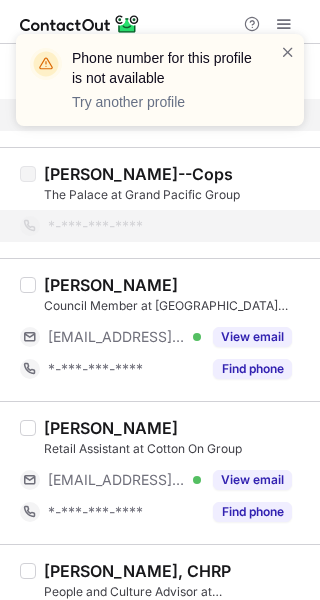 scroll, scrollTop: 1600, scrollLeft: 0, axis: vertical 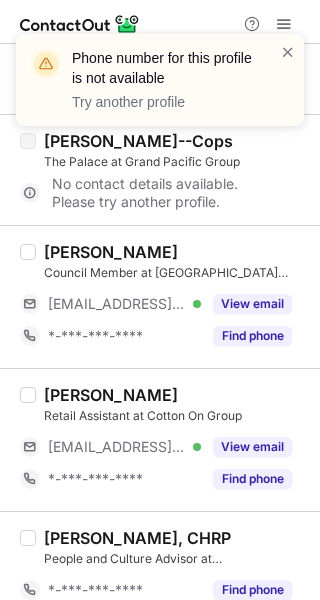 click on "Ruikang Zhou Council Member at Sydney University Postgraduate Representative Association ***@usyd.edu.au Verified View email *-***-***-**** Find phone" at bounding box center (160, 296) 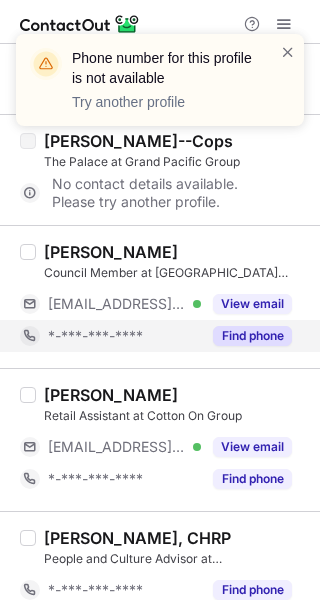 click on "Find phone" at bounding box center [252, 336] 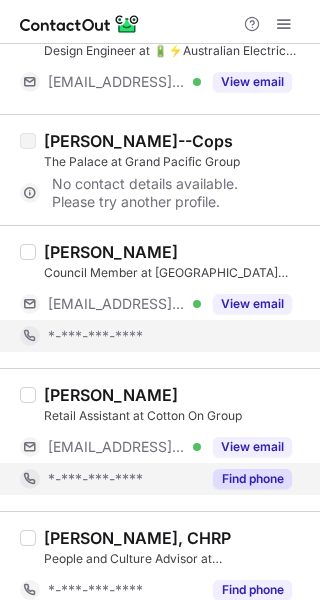 click on "Find phone" at bounding box center (252, 479) 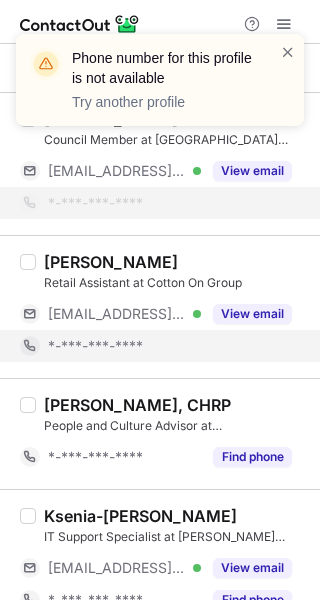scroll, scrollTop: 1866, scrollLeft: 0, axis: vertical 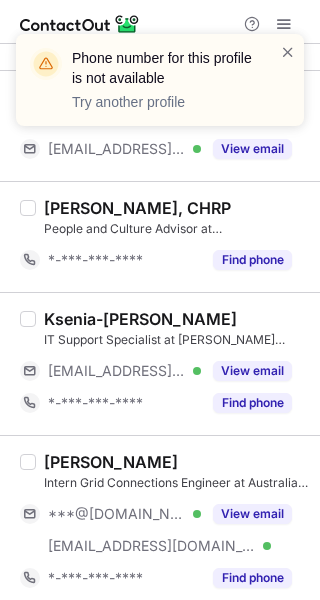 click on "Niken Anjari, CHRP People and Culture Advisor at Carrington Care *-***-***-**** Find phone" at bounding box center [160, 236] 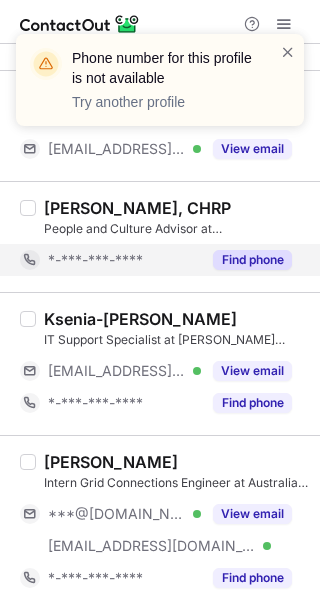 click on "Find phone" at bounding box center (252, 260) 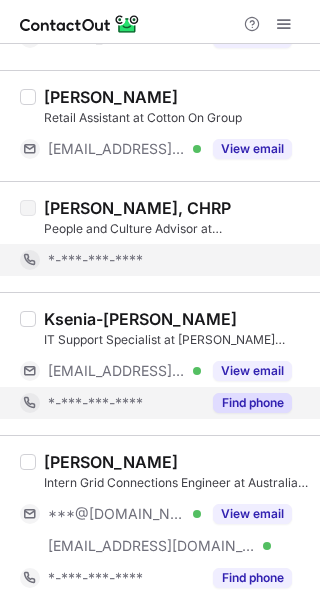 click on "Find phone" at bounding box center [252, 403] 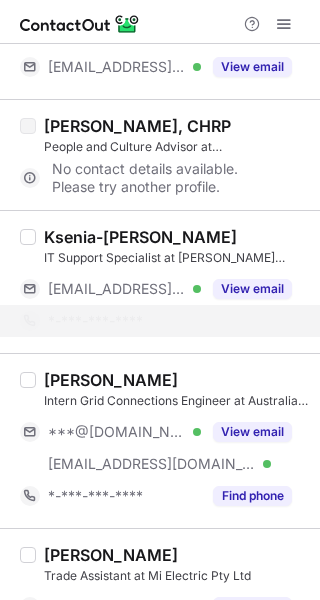 scroll, scrollTop: 2000, scrollLeft: 0, axis: vertical 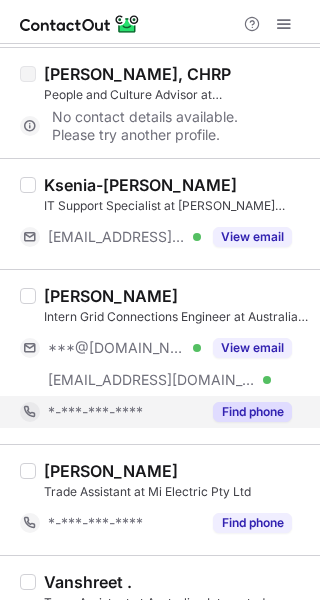 click on "Find phone" at bounding box center [246, 412] 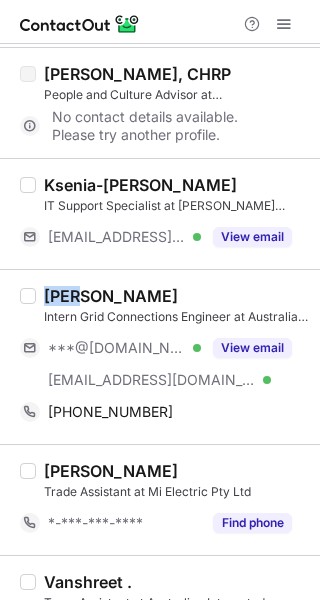 drag, startPoint x: 49, startPoint y: 289, endPoint x: 79, endPoint y: 293, distance: 30.265491 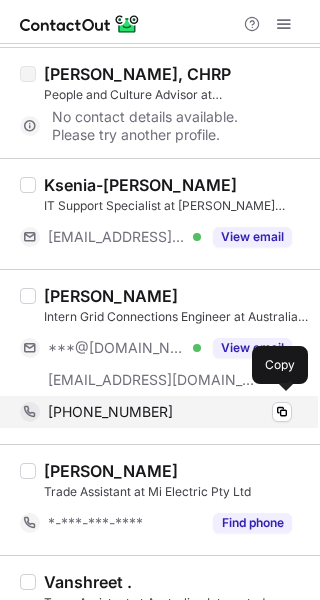 click on "+61451969891" at bounding box center (110, 412) 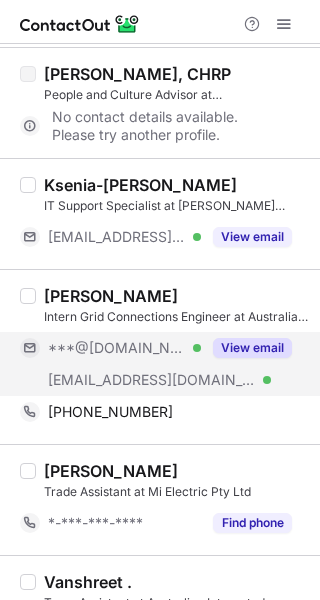 click on "View email" at bounding box center [252, 348] 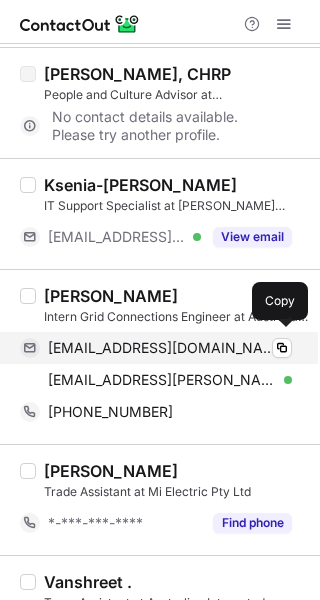 click on "yyashhj@gmail.com" at bounding box center [162, 348] 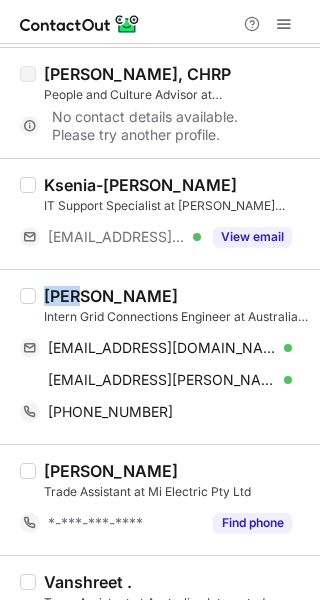 drag, startPoint x: 47, startPoint y: 285, endPoint x: 81, endPoint y: 290, distance: 34.36568 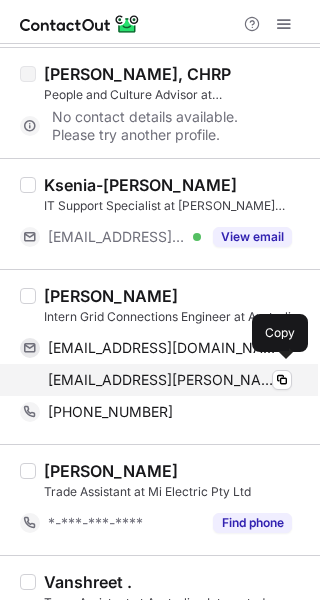 click on "yash.shitole@aemo.com.au" at bounding box center (162, 380) 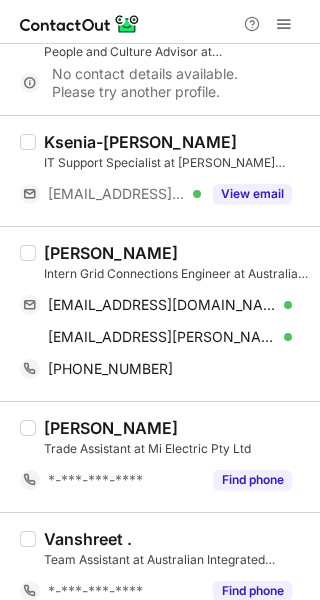 scroll, scrollTop: 2059, scrollLeft: 0, axis: vertical 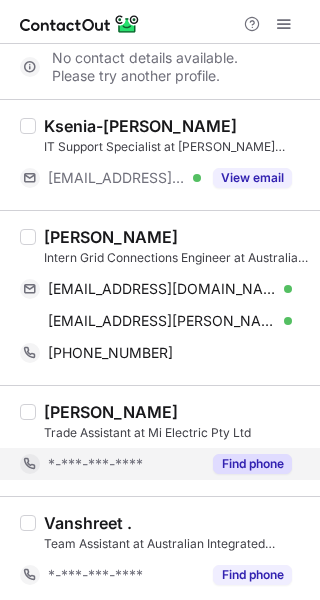click on "Find phone" at bounding box center [252, 464] 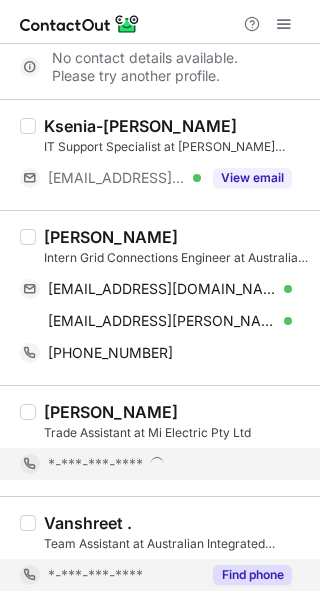 click on "Find phone" at bounding box center [252, 575] 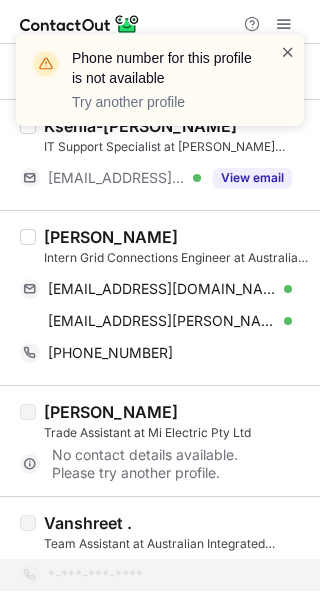 click at bounding box center (288, 52) 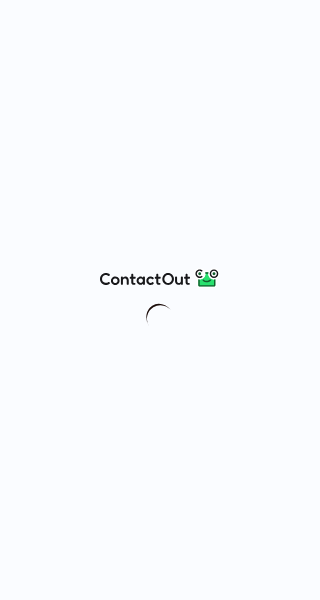 scroll, scrollTop: 0, scrollLeft: 0, axis: both 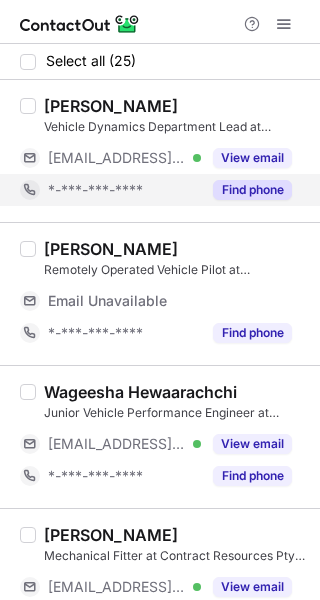 click on "Find phone" at bounding box center (252, 190) 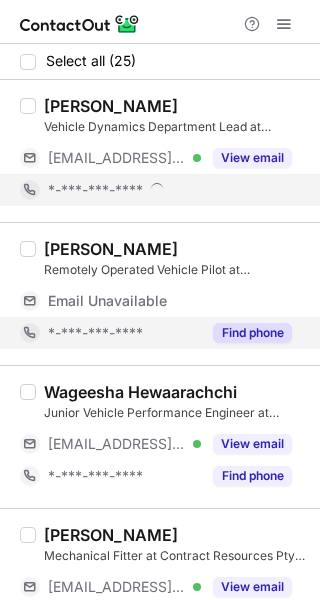 drag, startPoint x: 253, startPoint y: 313, endPoint x: 256, endPoint y: 324, distance: 11.401754 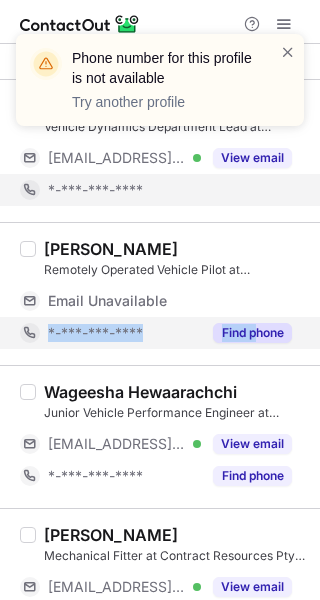 click on "Find phone" at bounding box center (252, 333) 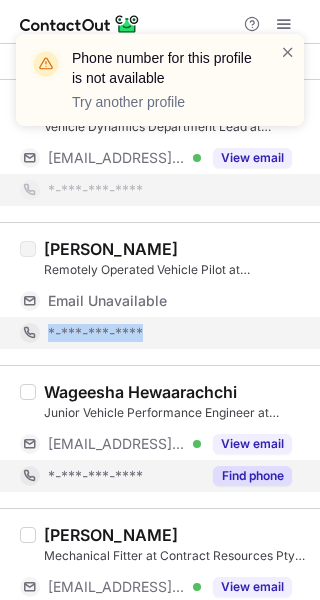 click on "Find phone" at bounding box center (252, 476) 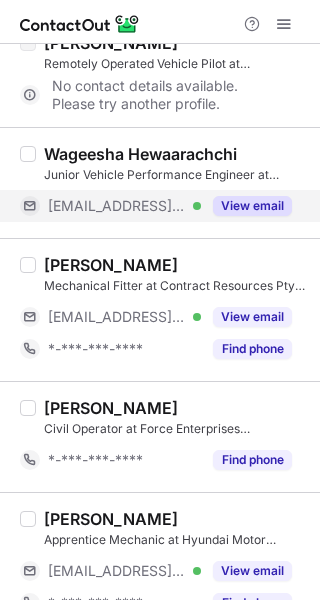 scroll, scrollTop: 266, scrollLeft: 0, axis: vertical 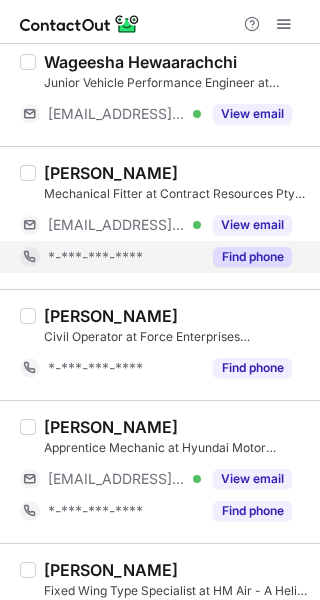 click on "Find phone" at bounding box center [246, 257] 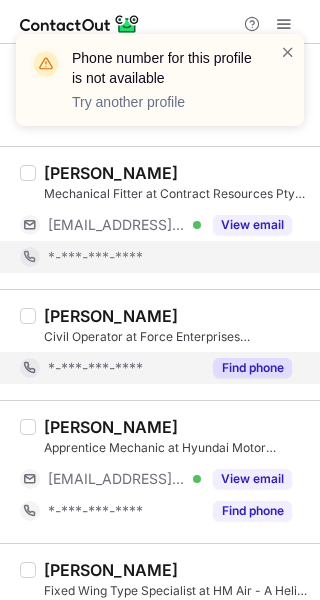 click on "Find phone" at bounding box center [252, 368] 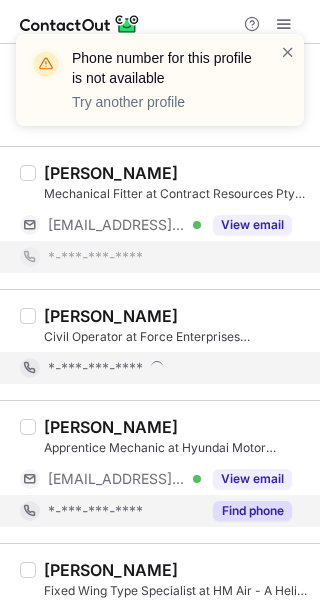 click on "Find phone" at bounding box center [252, 511] 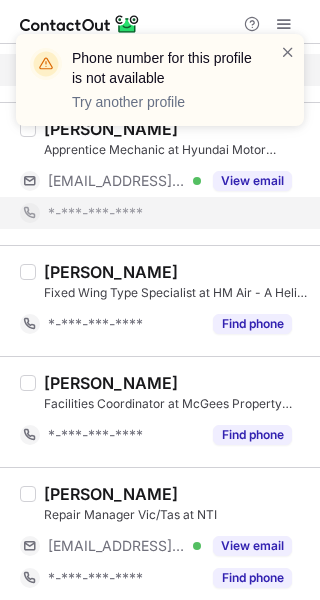 scroll, scrollTop: 533, scrollLeft: 0, axis: vertical 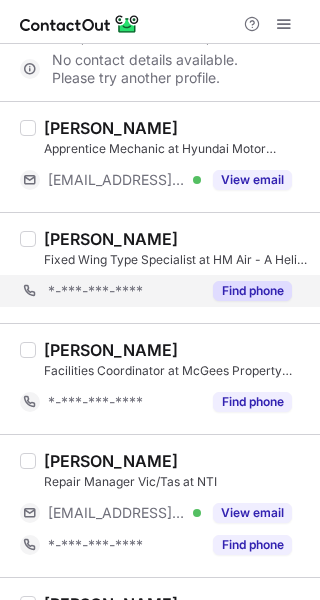 click on "*-***-***-**** Find phone" at bounding box center (164, 291) 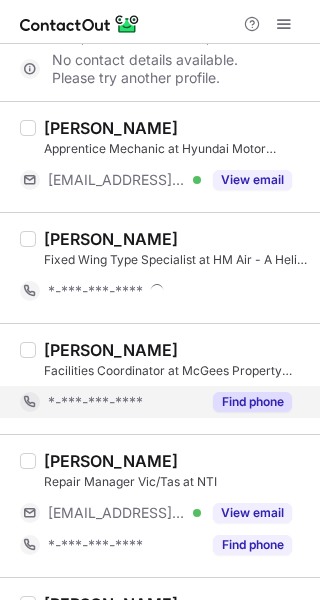 click on "Find phone" at bounding box center [252, 402] 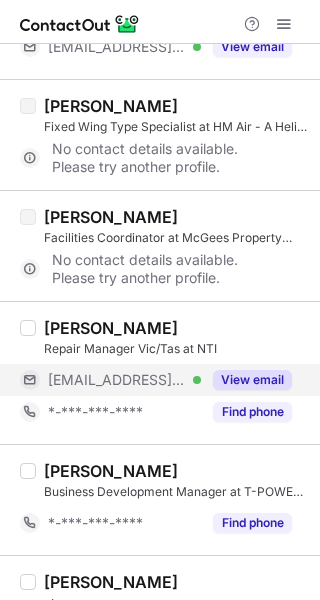 scroll, scrollTop: 800, scrollLeft: 0, axis: vertical 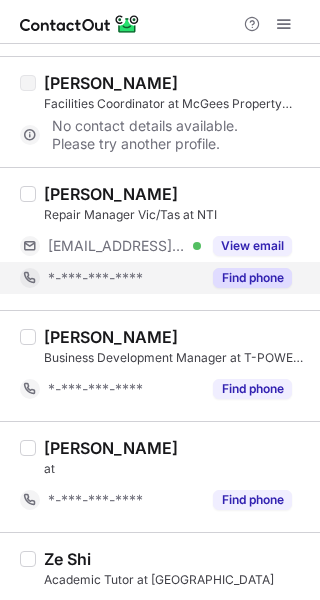 click on "Find phone" at bounding box center [252, 278] 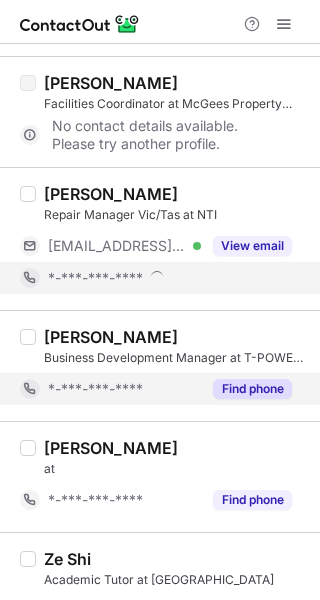 click on "Find phone" at bounding box center [252, 389] 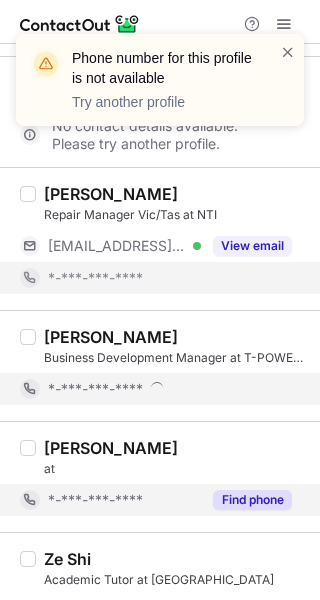 click on "Find phone" at bounding box center [252, 500] 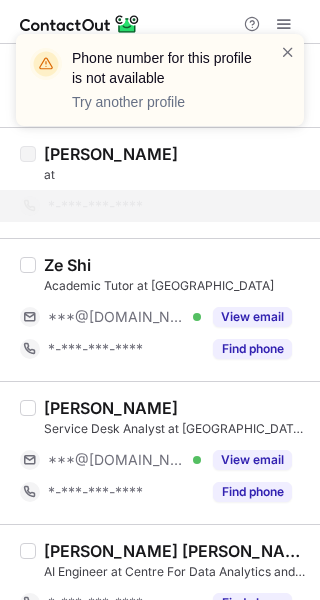 scroll, scrollTop: 1066, scrollLeft: 0, axis: vertical 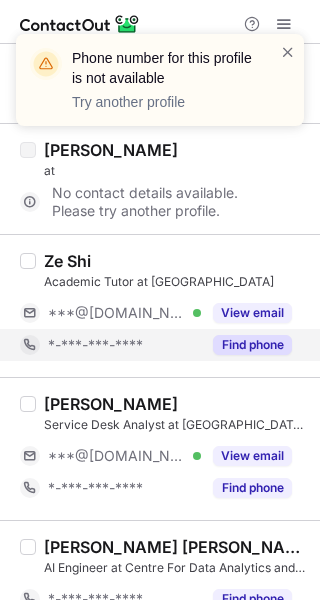 click on "Find phone" at bounding box center [252, 345] 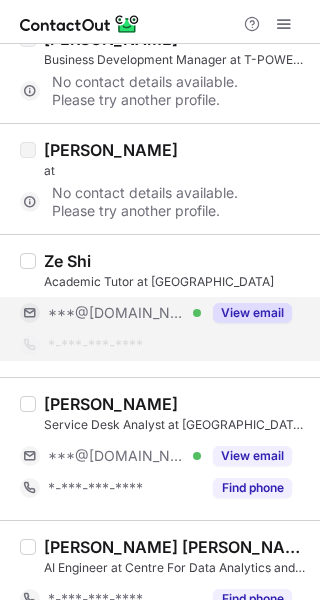 click on "View email" at bounding box center (252, 313) 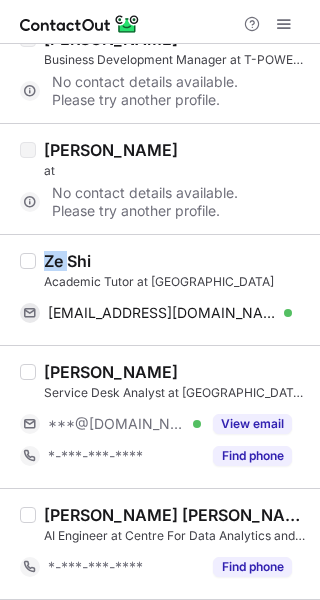 drag, startPoint x: 45, startPoint y: 256, endPoint x: 66, endPoint y: 257, distance: 21.023796 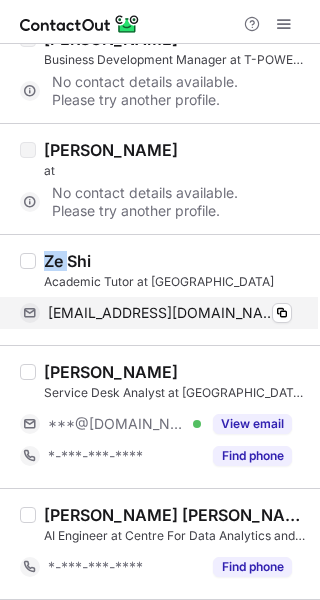 copy on "Ze" 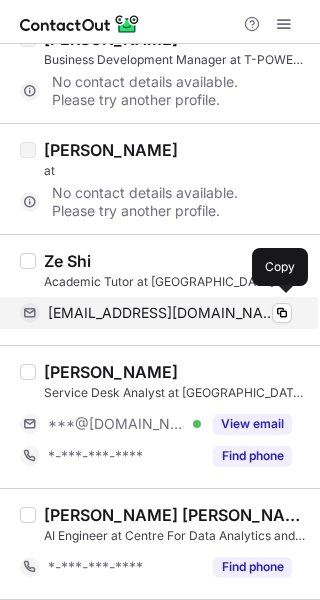 click on "shizeee17@gmail.com" at bounding box center [162, 313] 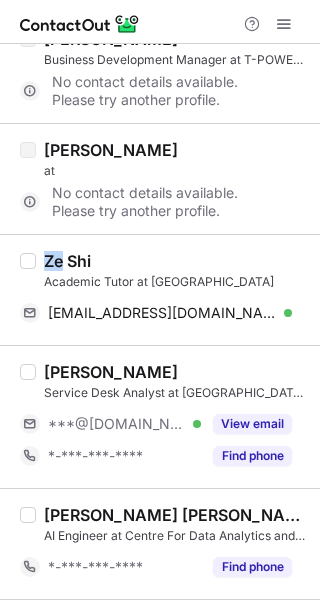 drag, startPoint x: 45, startPoint y: 249, endPoint x: 59, endPoint y: 261, distance: 18.439089 